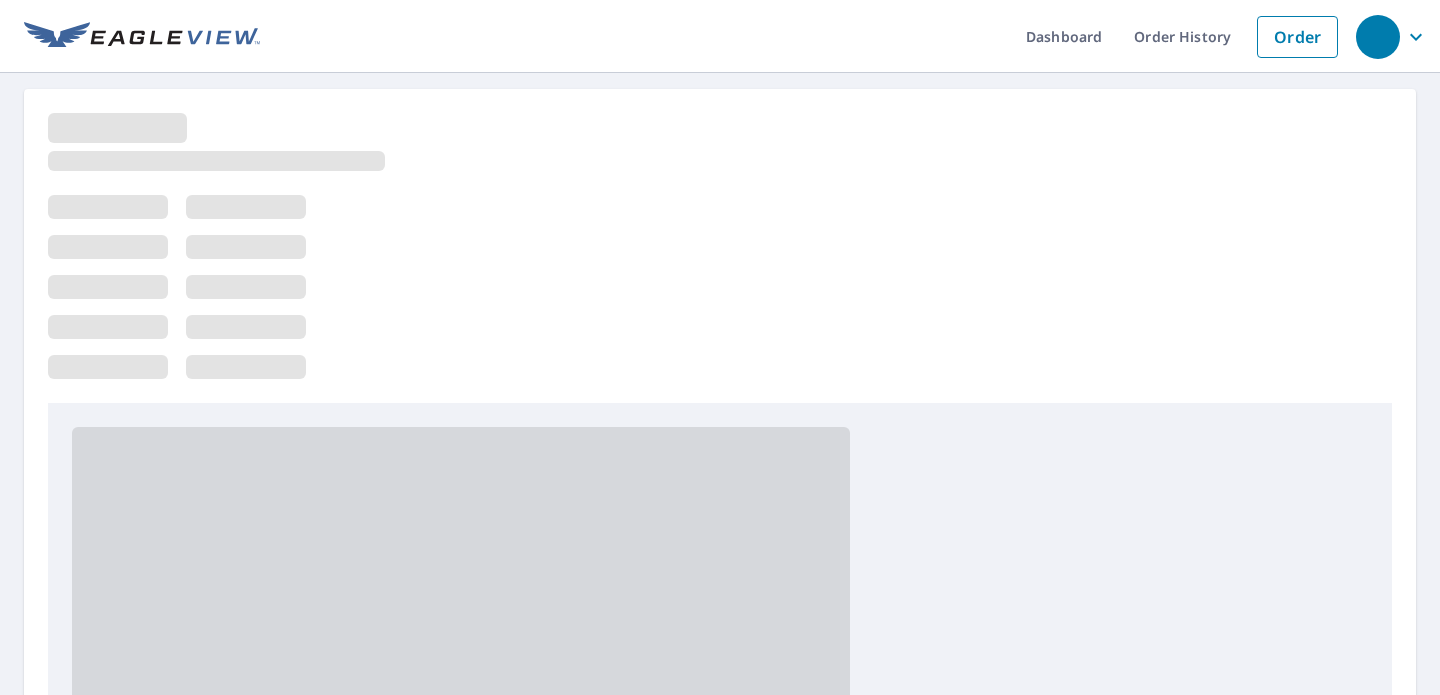 scroll, scrollTop: 0, scrollLeft: 0, axis: both 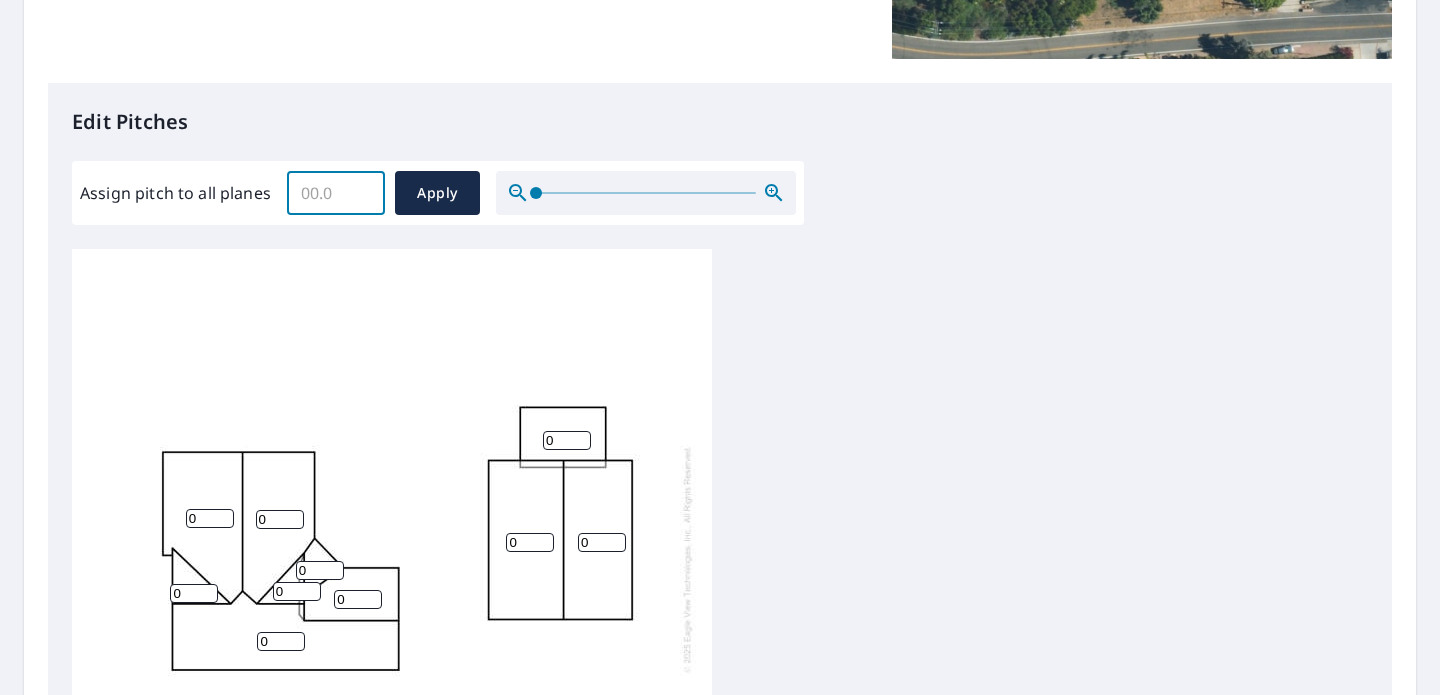 click on "Assign pitch to all planes" at bounding box center [336, 193] 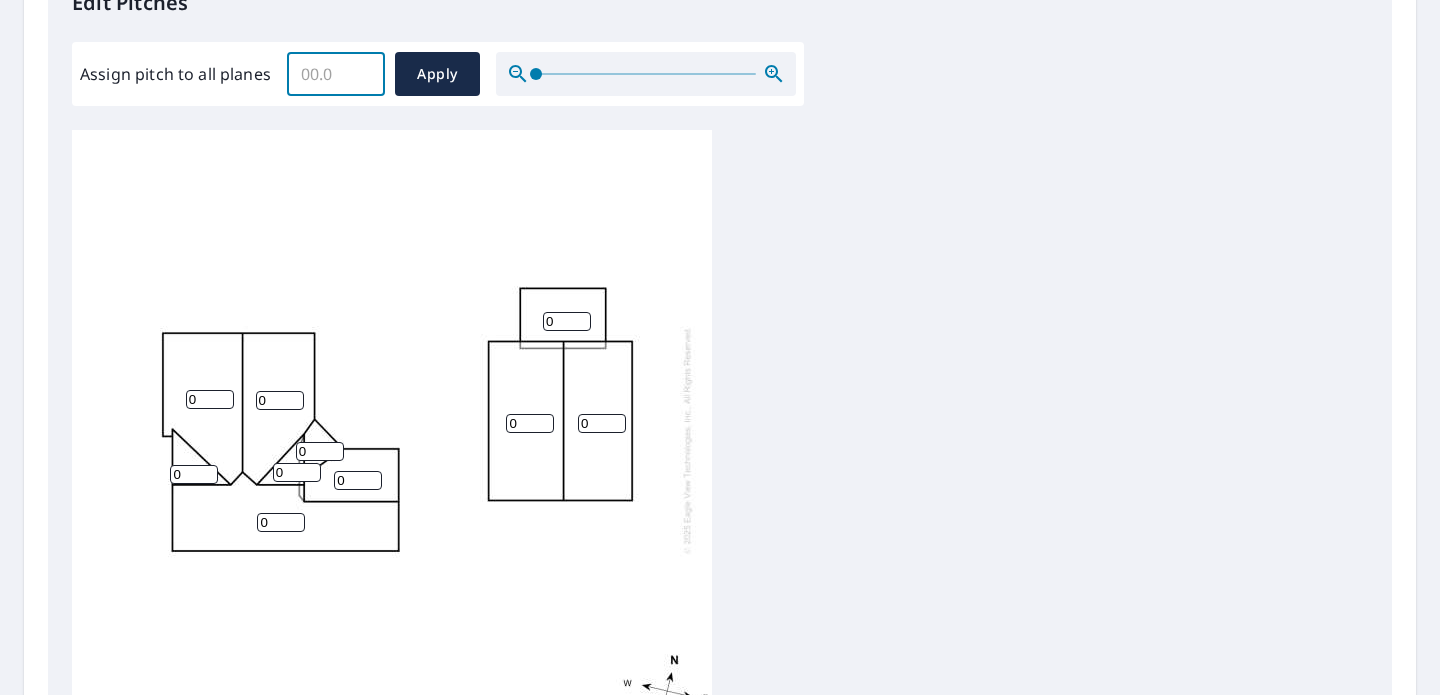 scroll, scrollTop: 574, scrollLeft: 0, axis: vertical 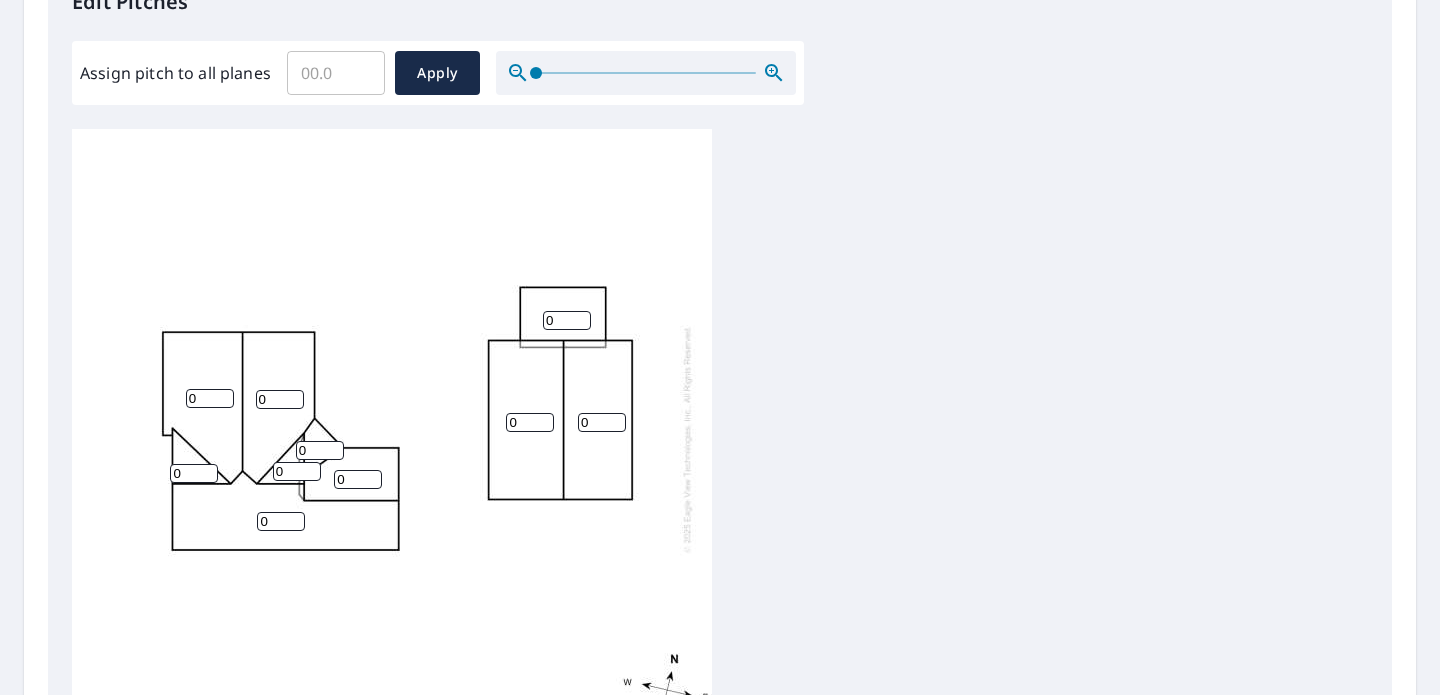 click on "0" at bounding box center (210, 398) 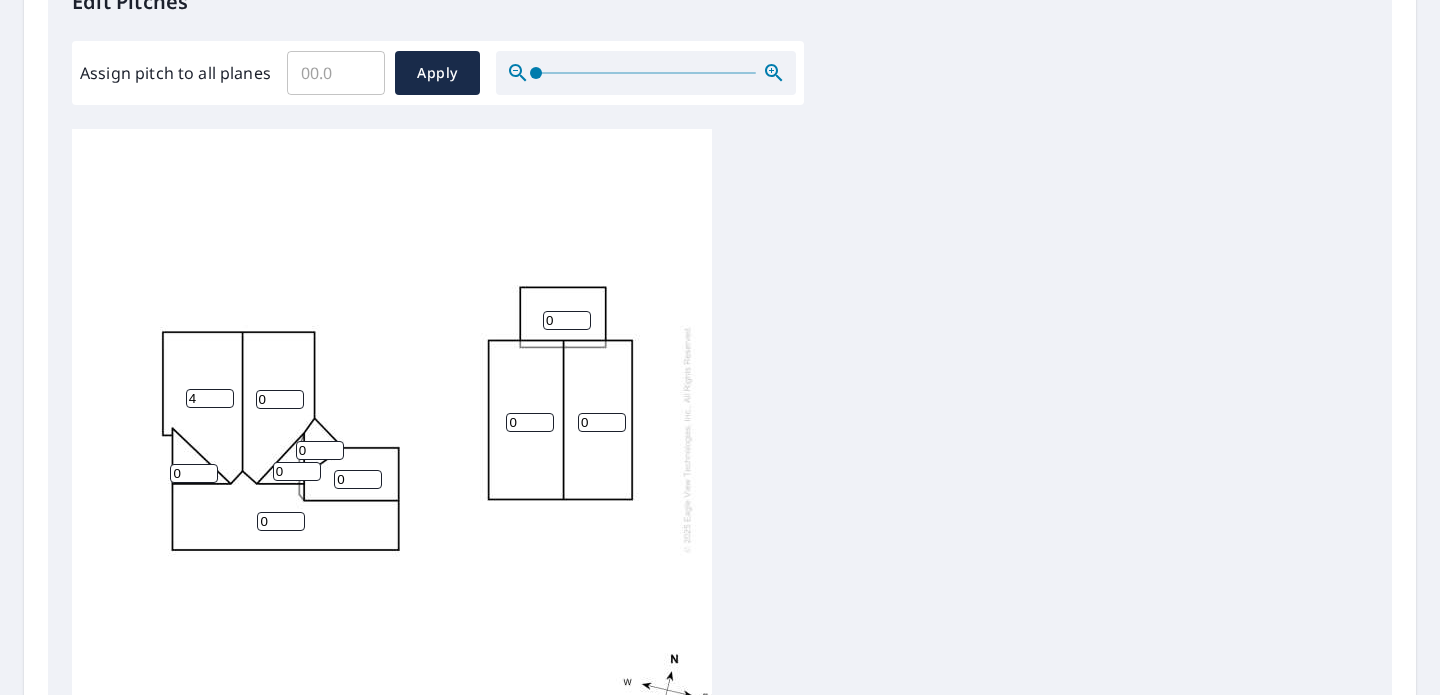 type on "4" 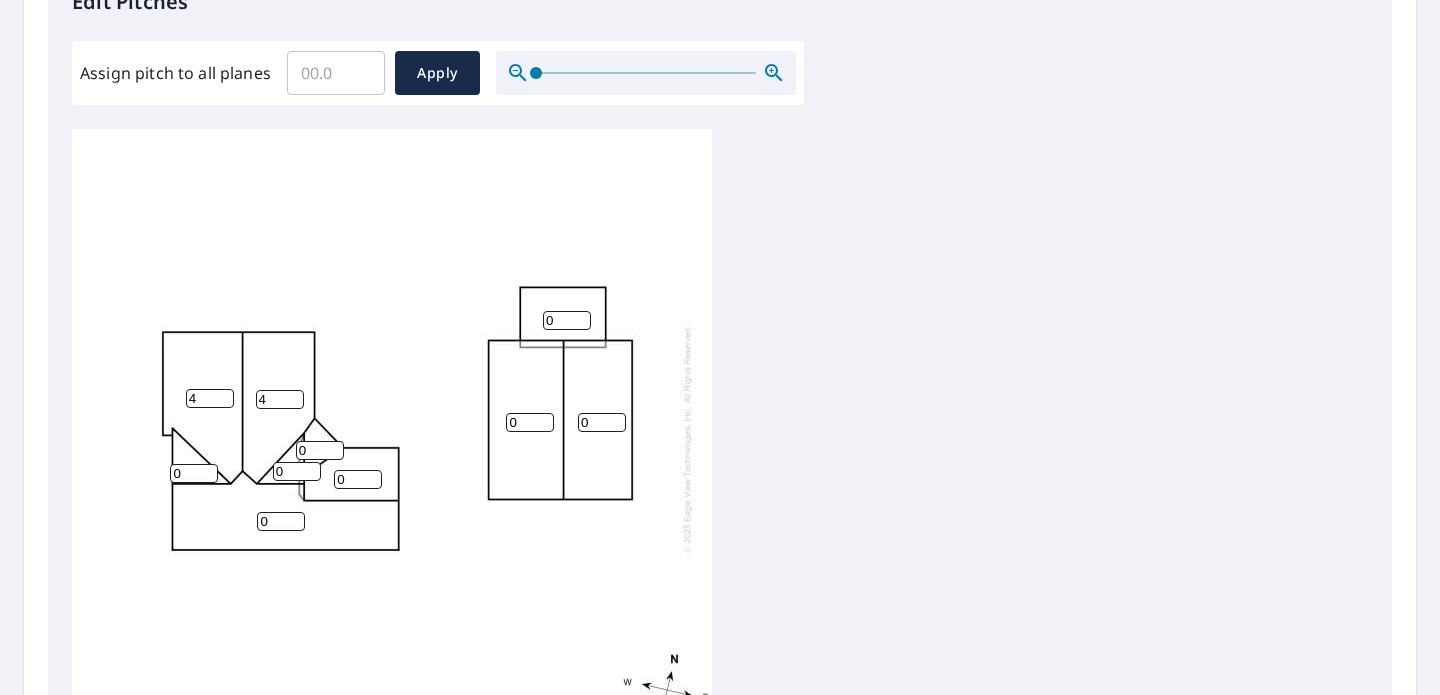 type on "4" 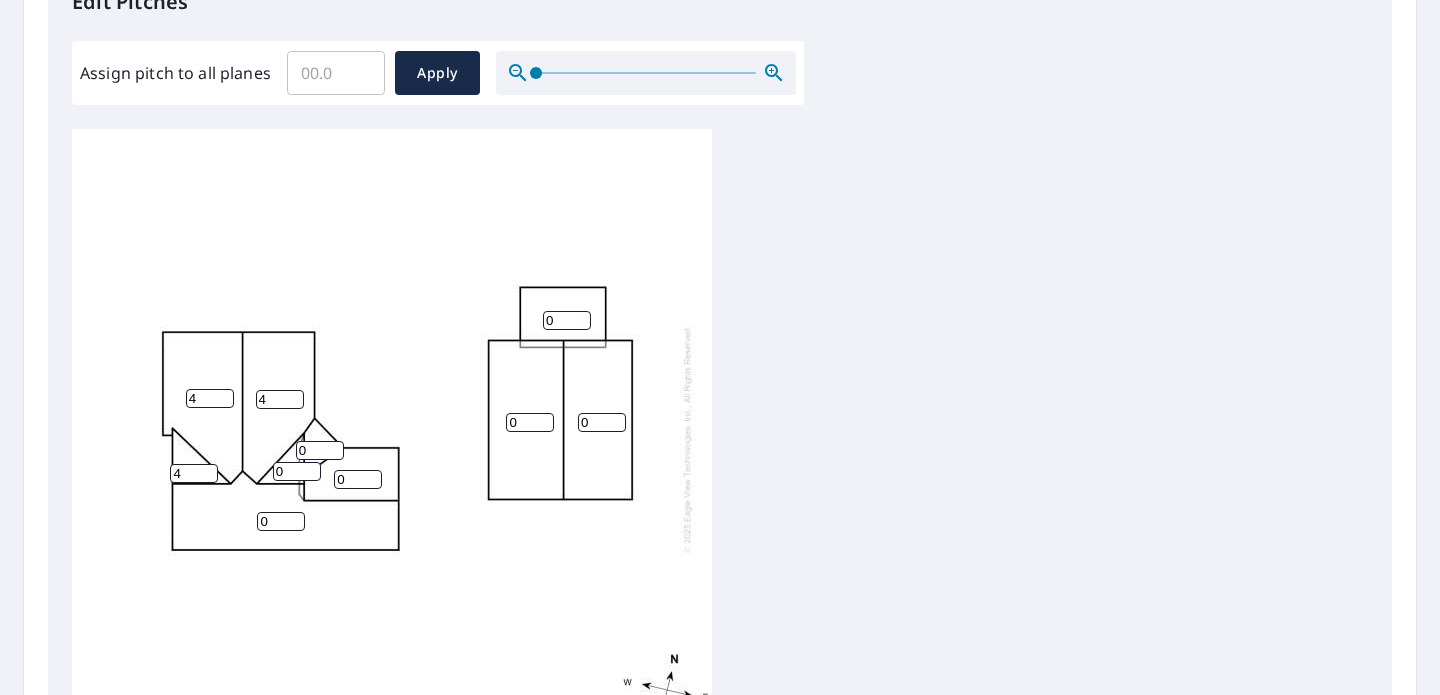 type on "4" 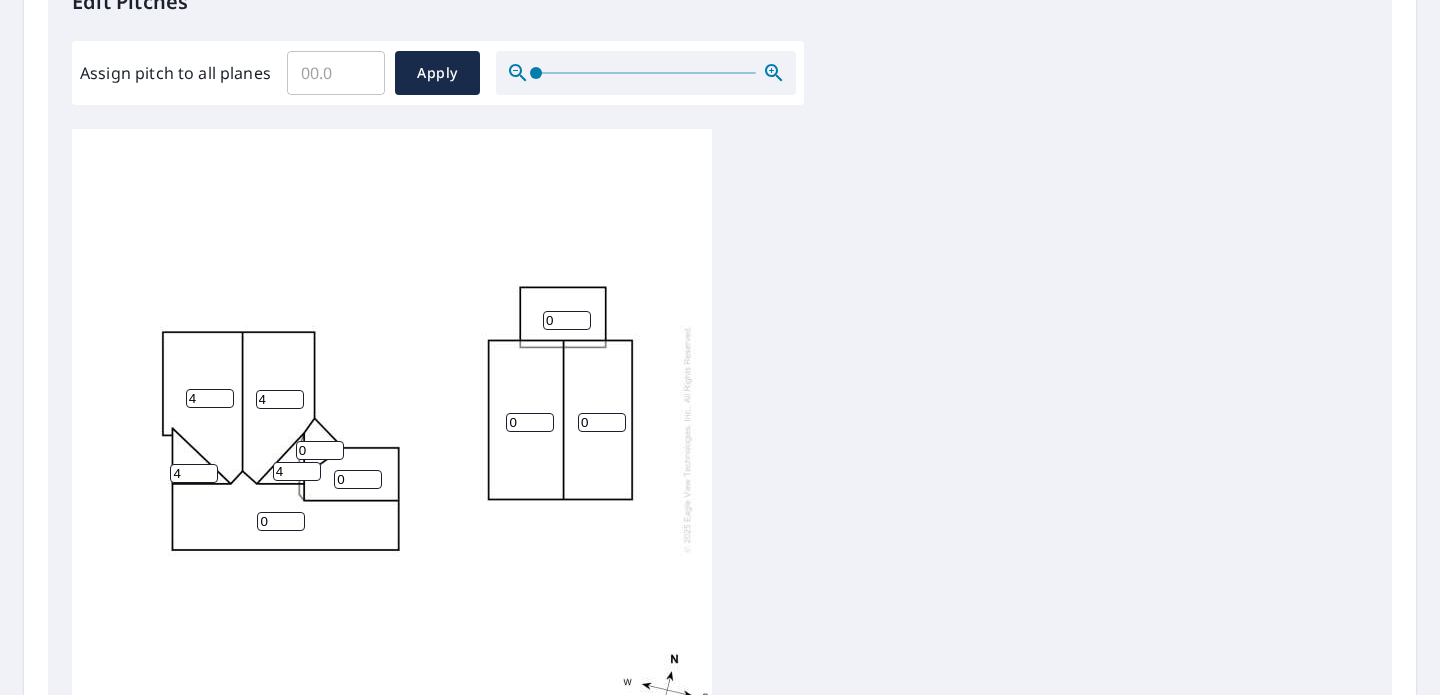 type on "4" 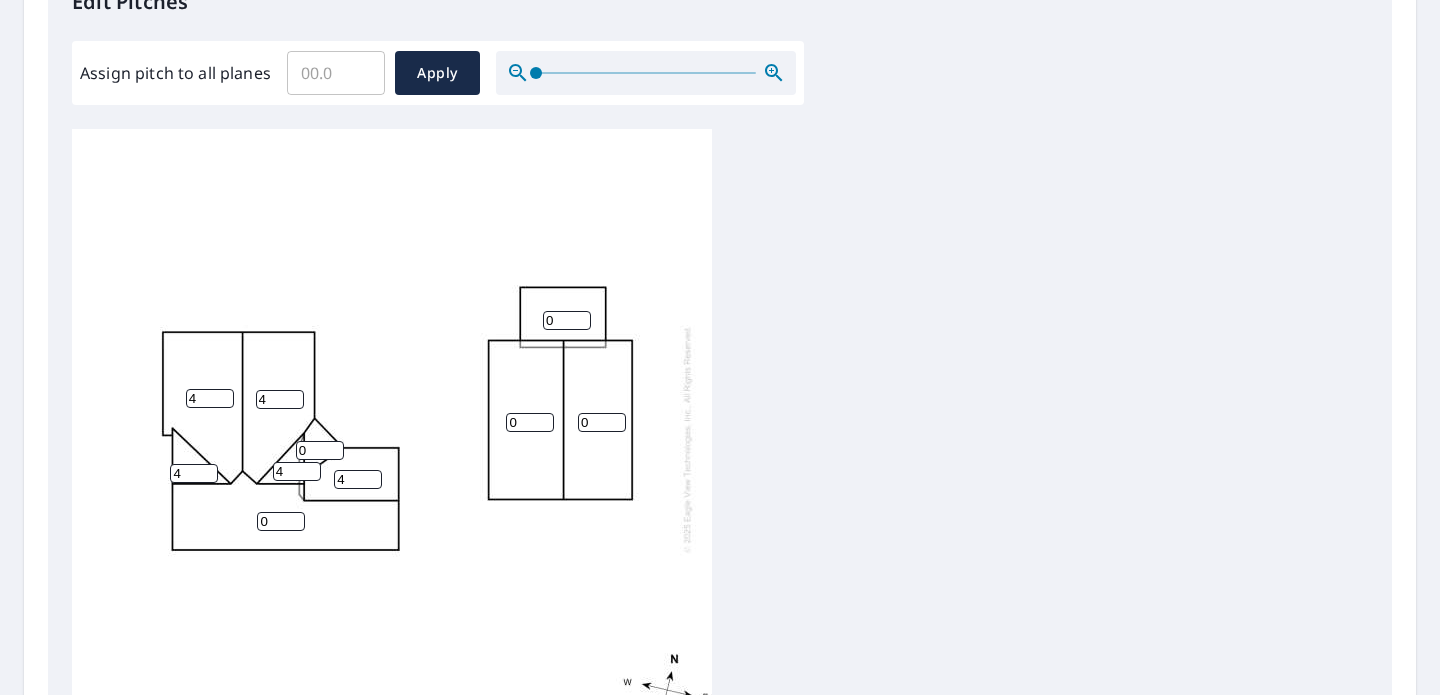 type on "4" 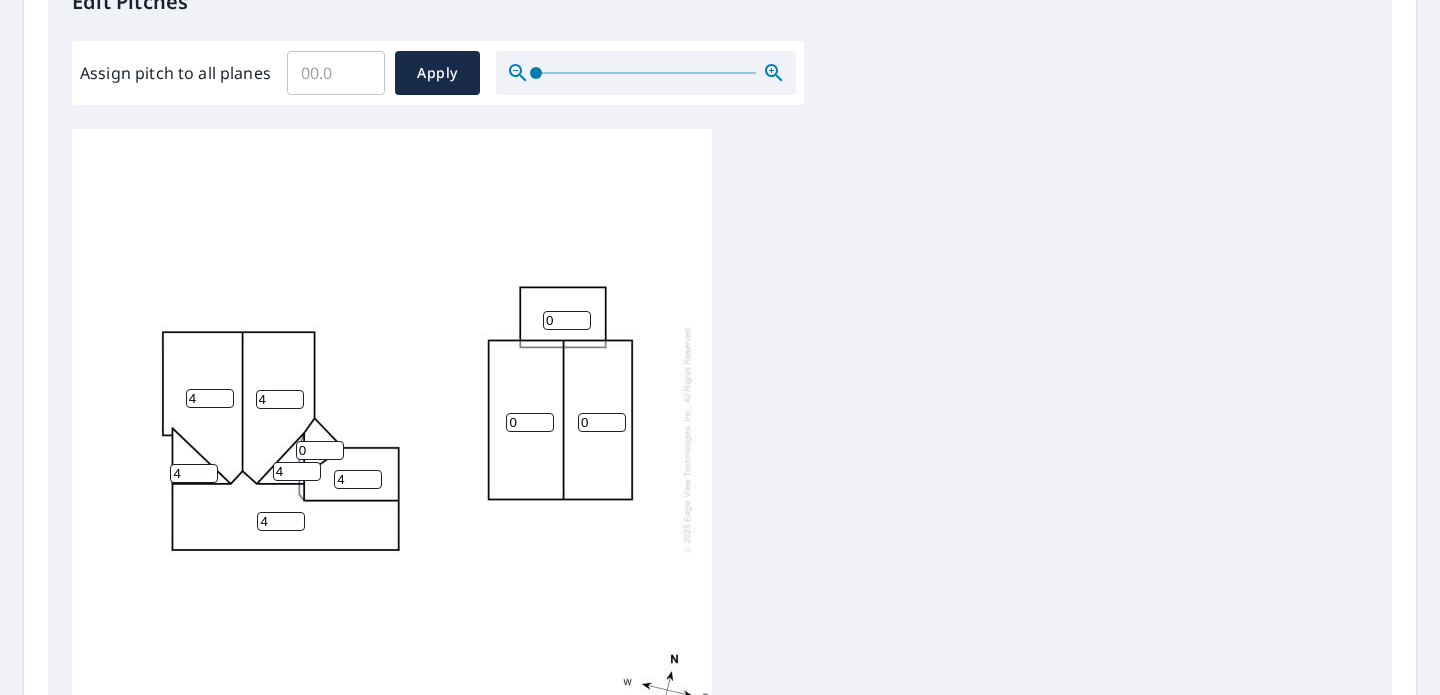 type on "4" 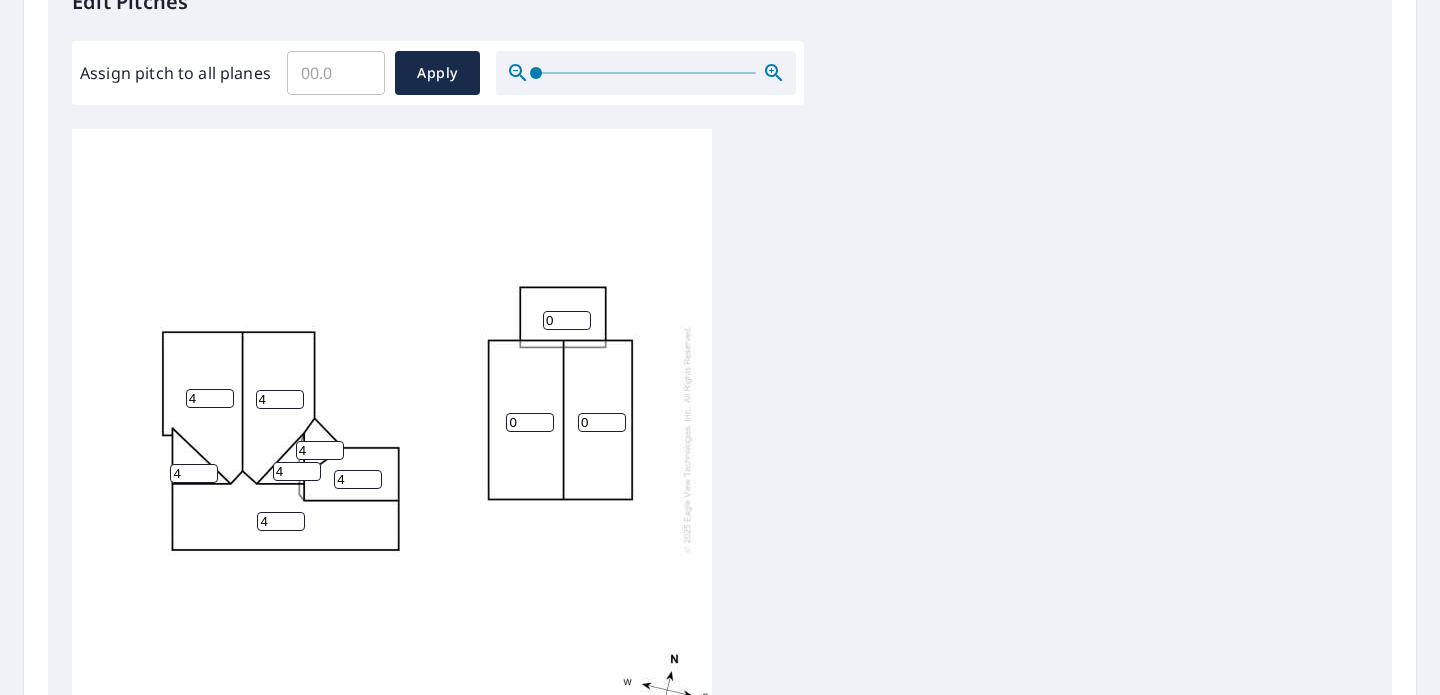 type on "4" 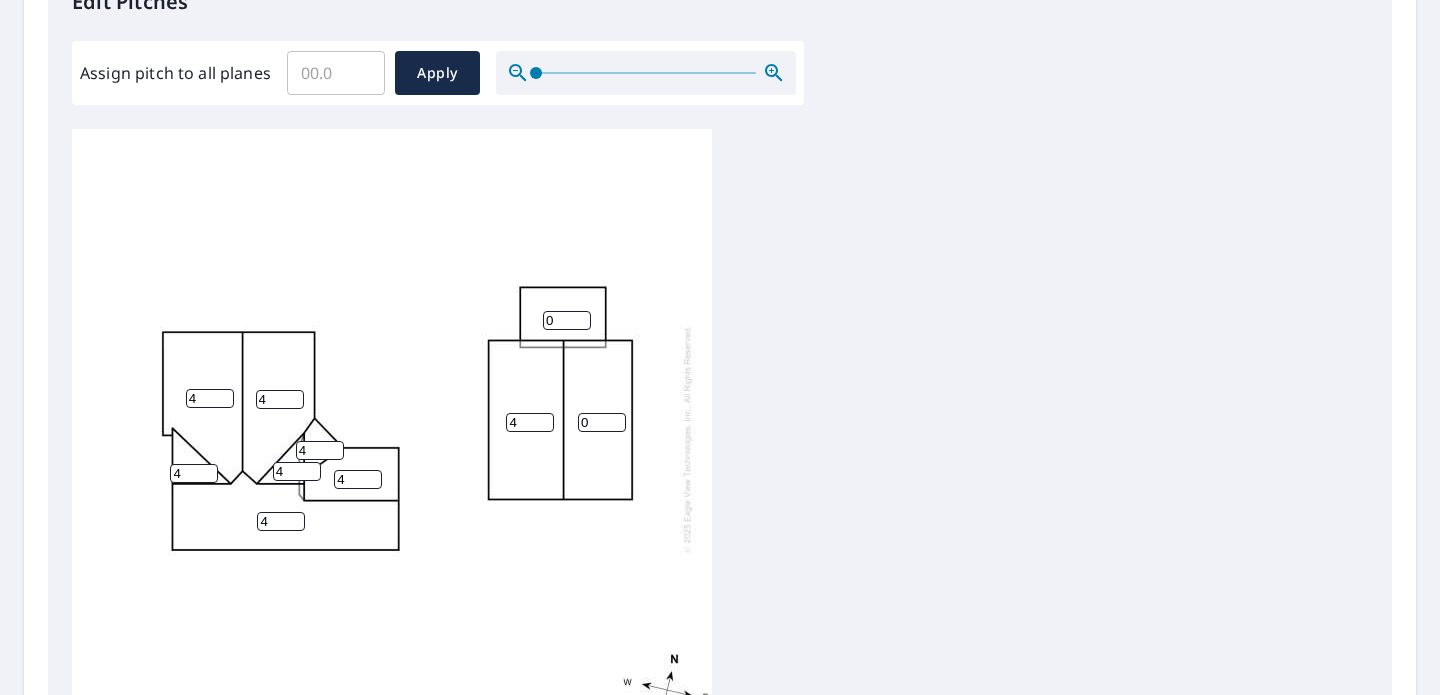 type on "4" 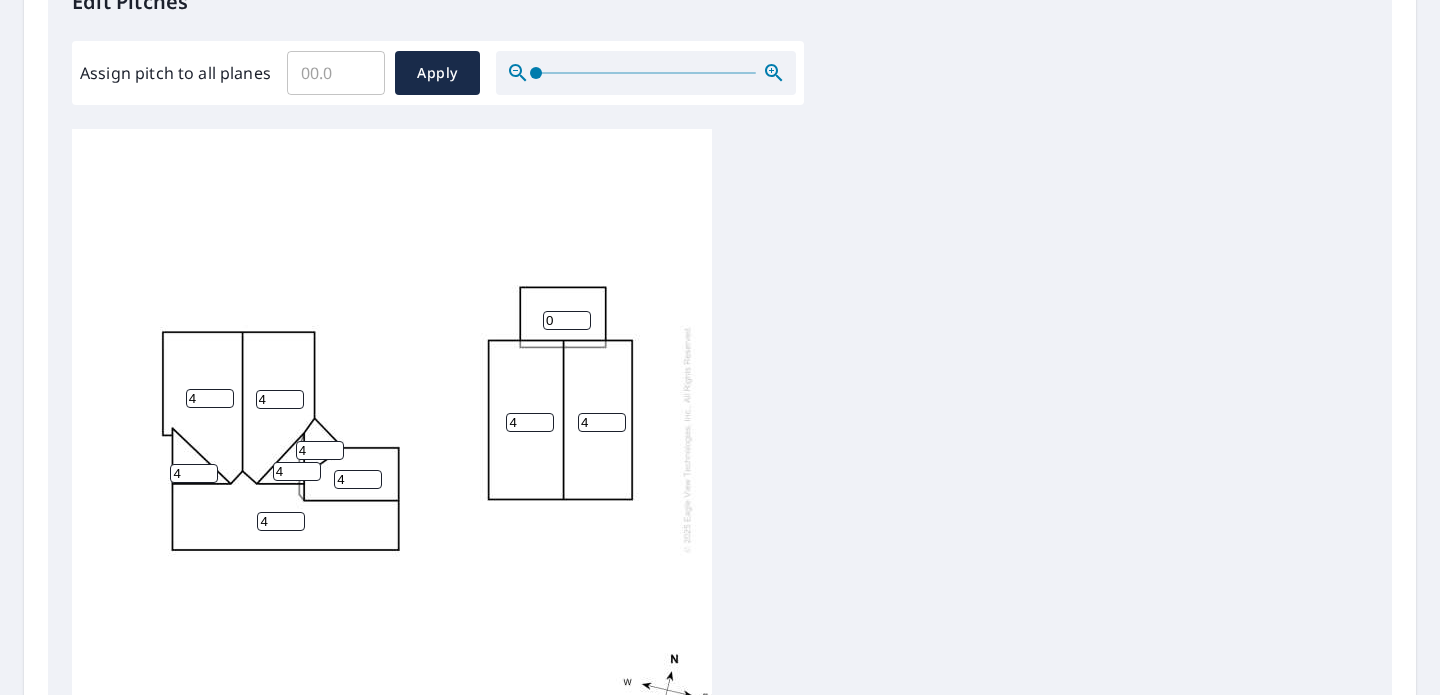 type on "4" 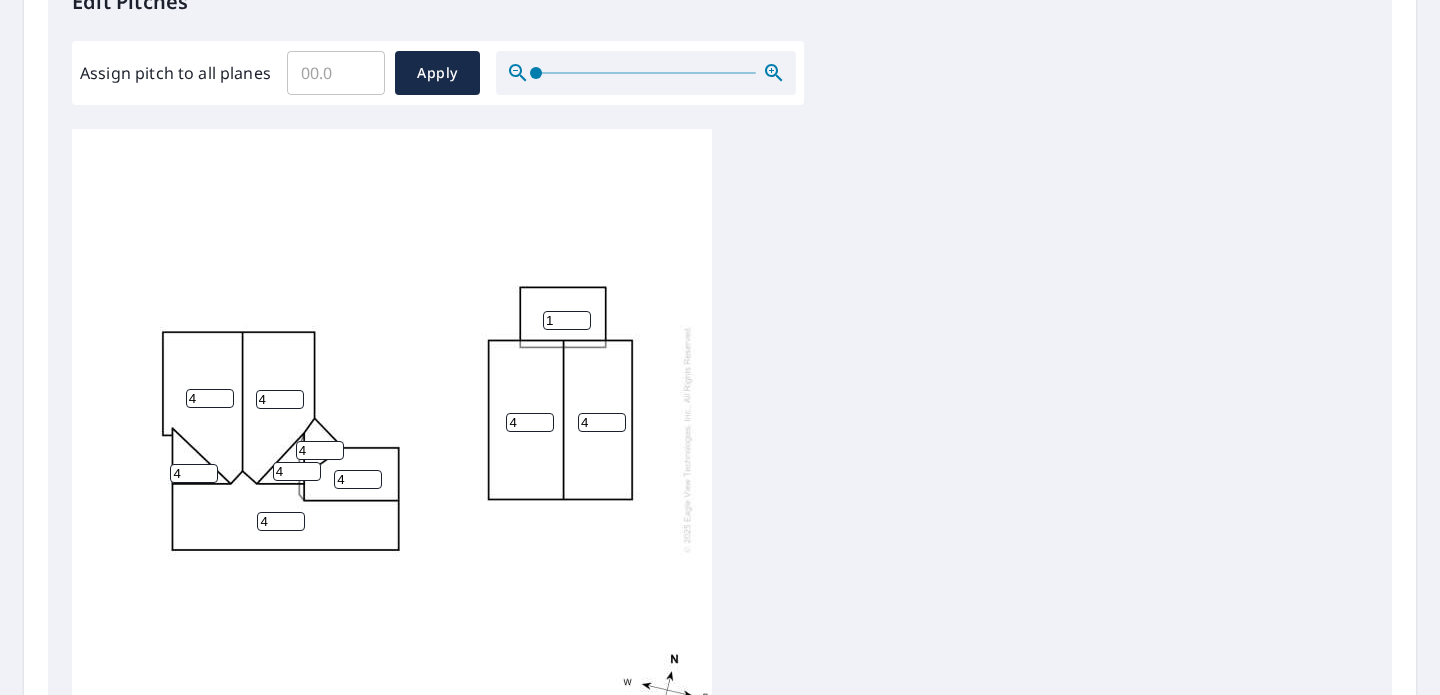 type on "1" 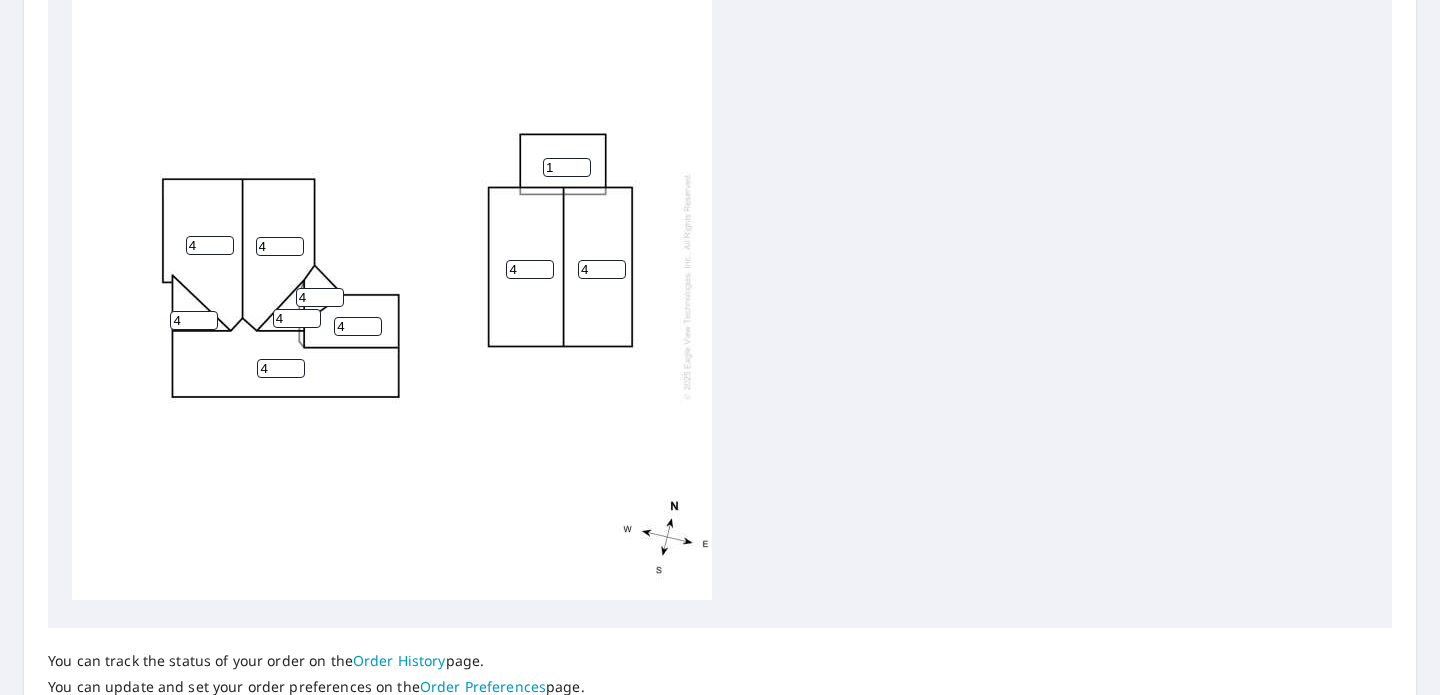 scroll, scrollTop: 577, scrollLeft: 0, axis: vertical 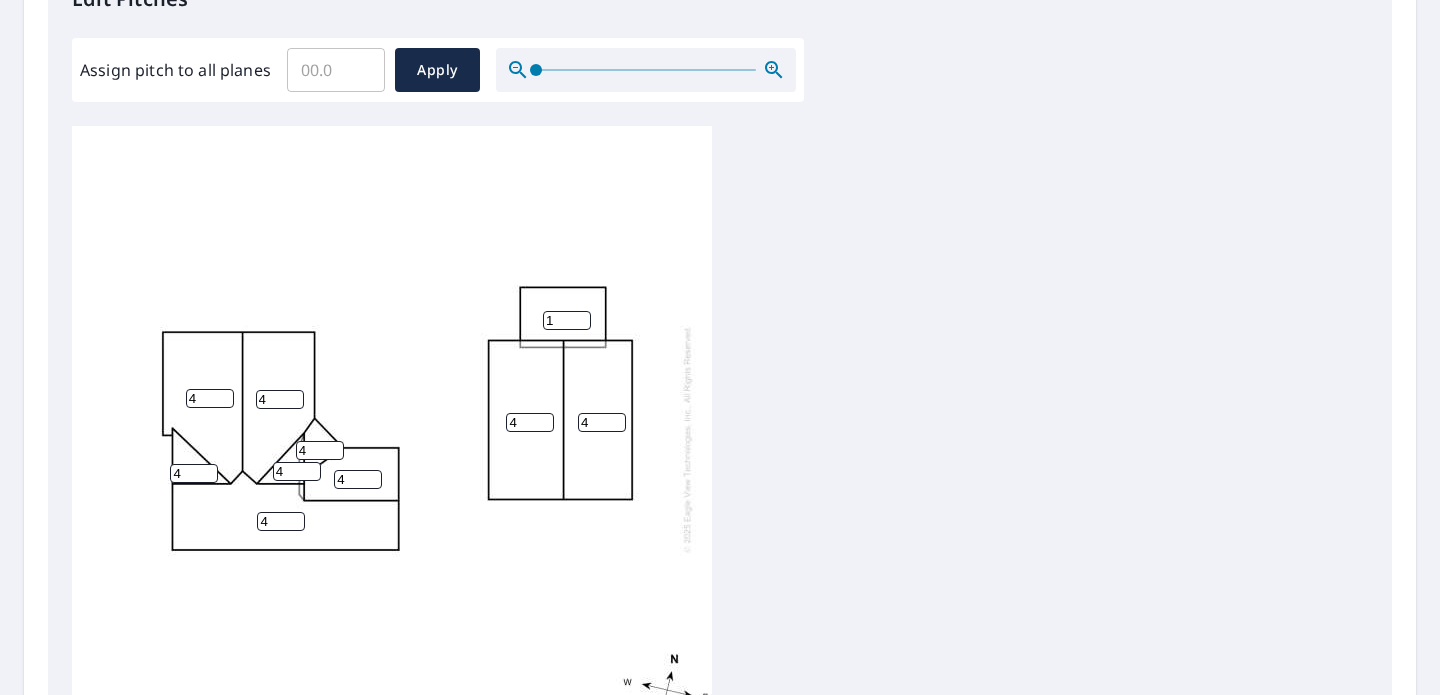 click on "Apply" at bounding box center (437, 70) 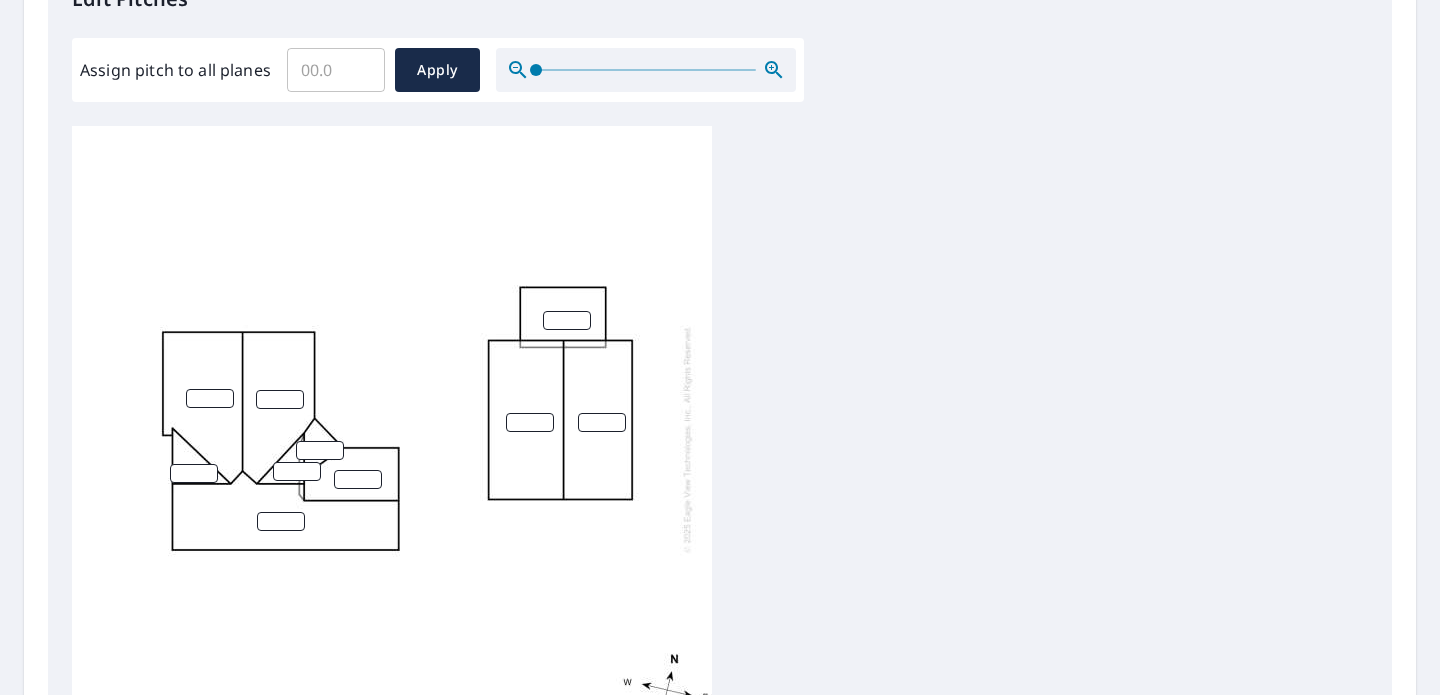 click at bounding box center [210, 398] 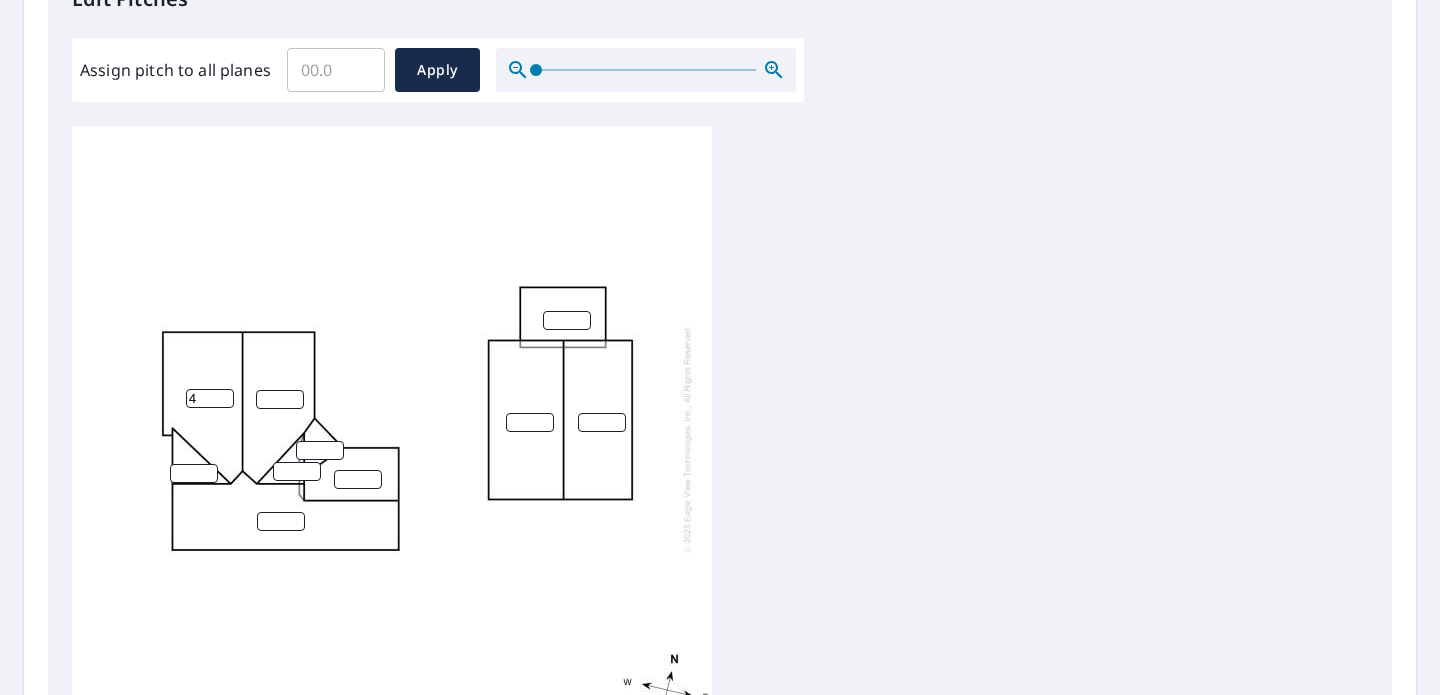 type on "4" 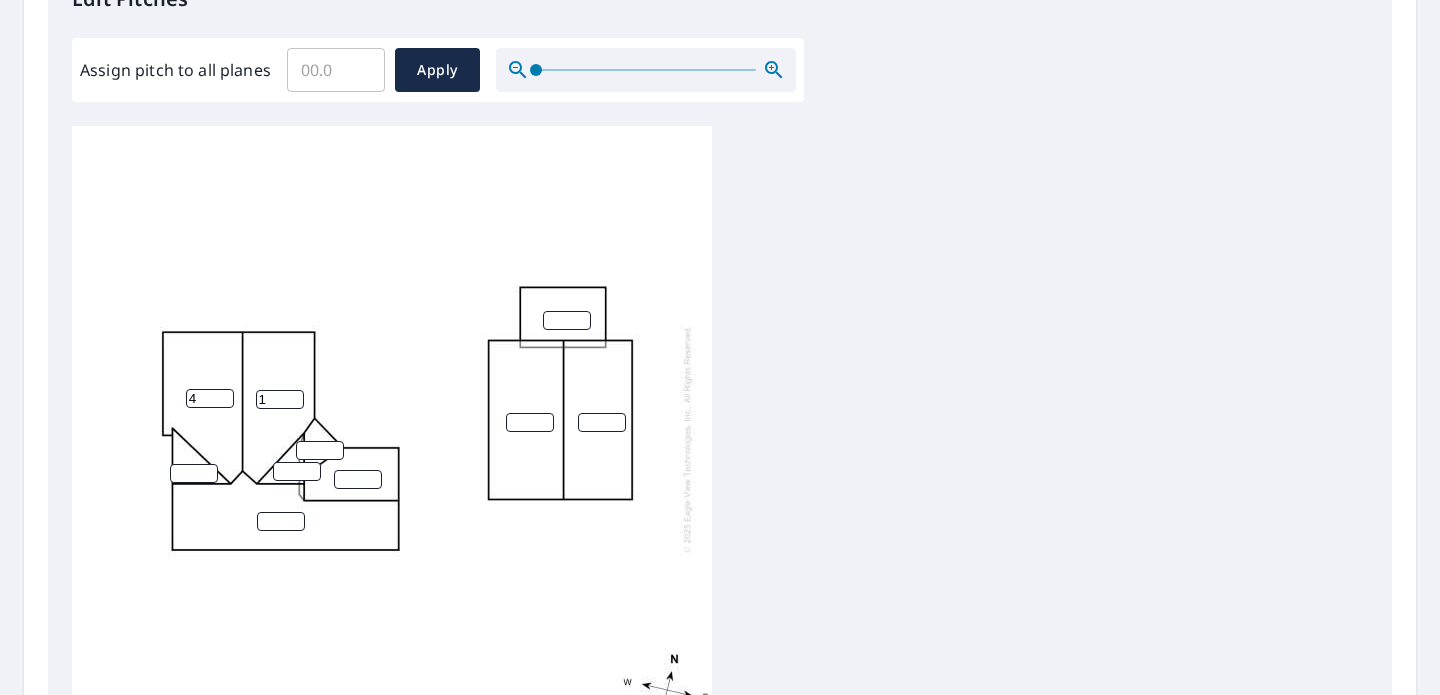 type on "1" 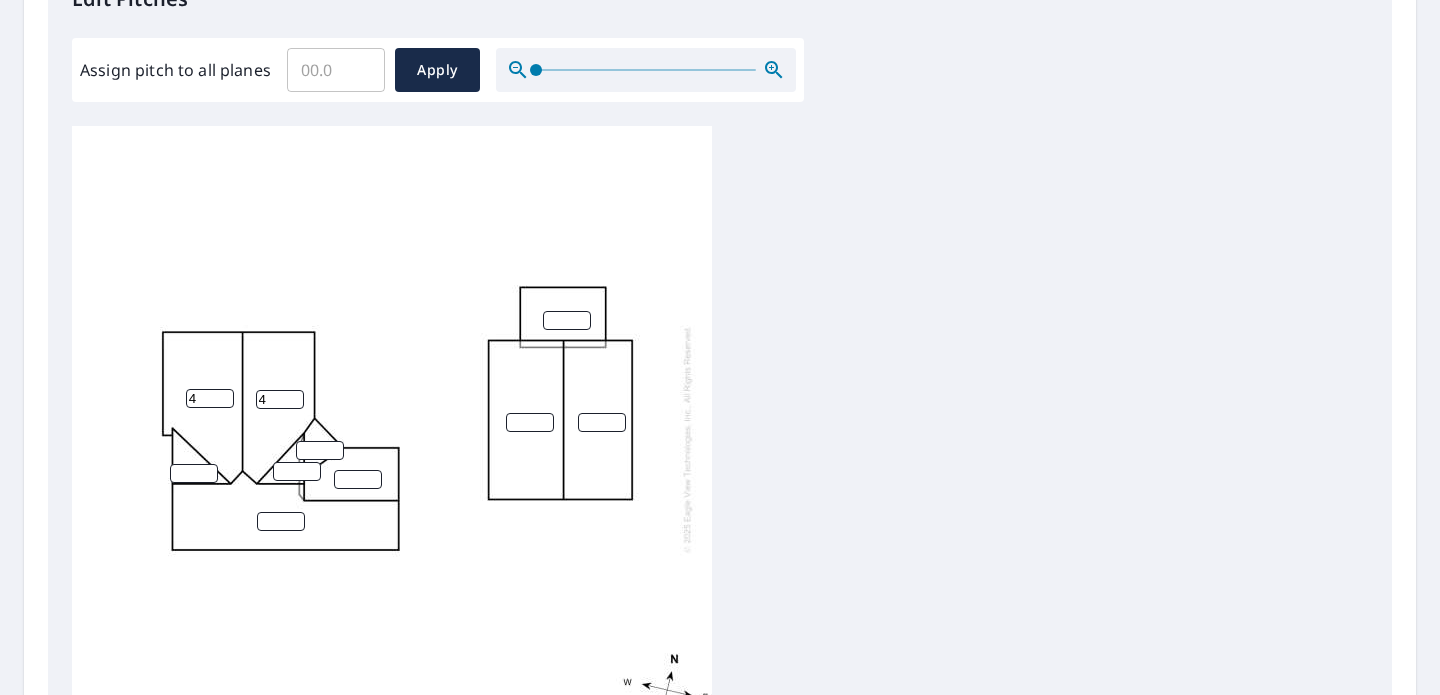 type on "4" 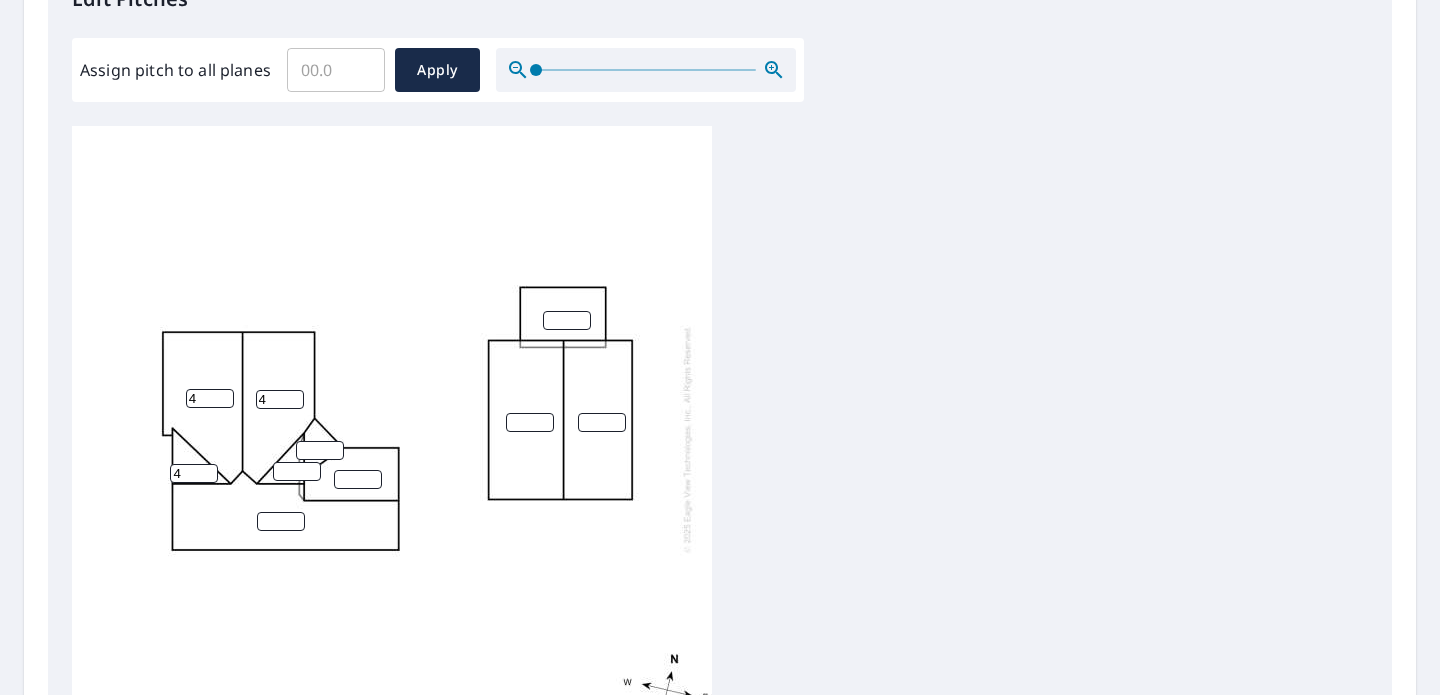 type on "4" 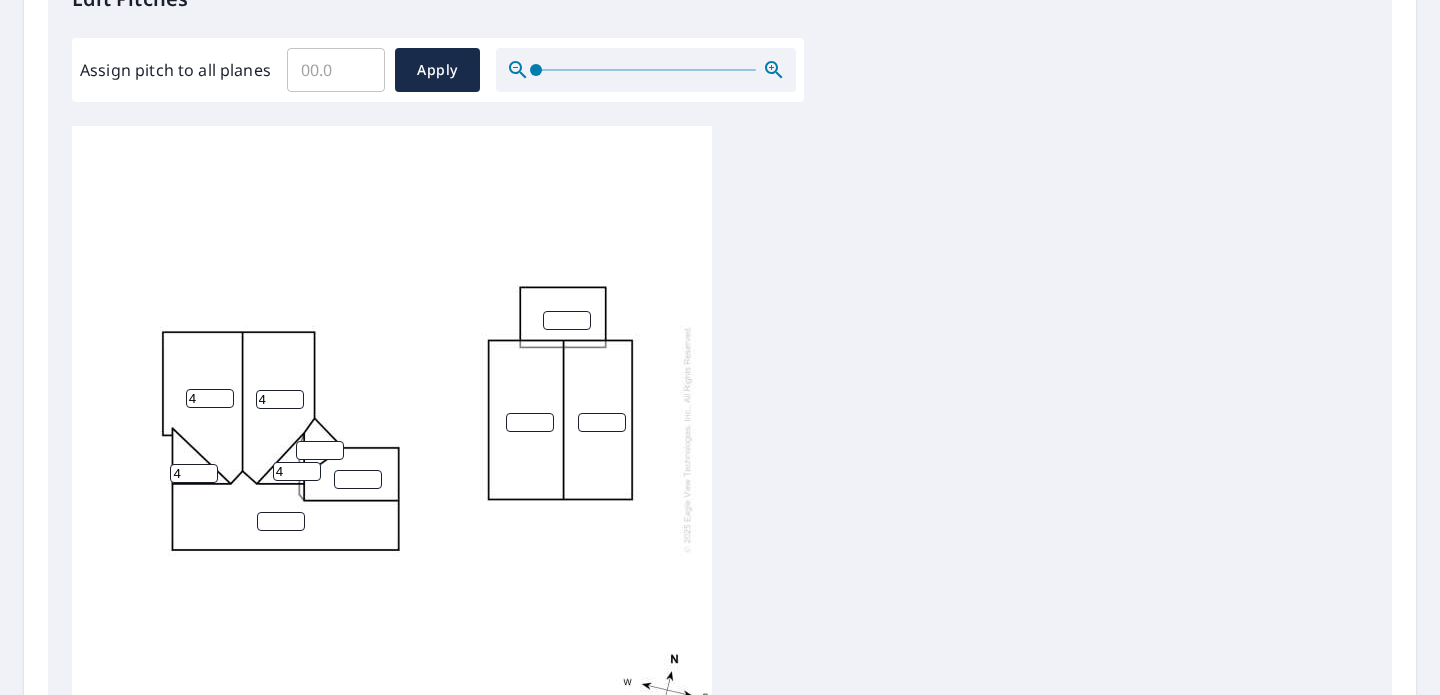 type on "4" 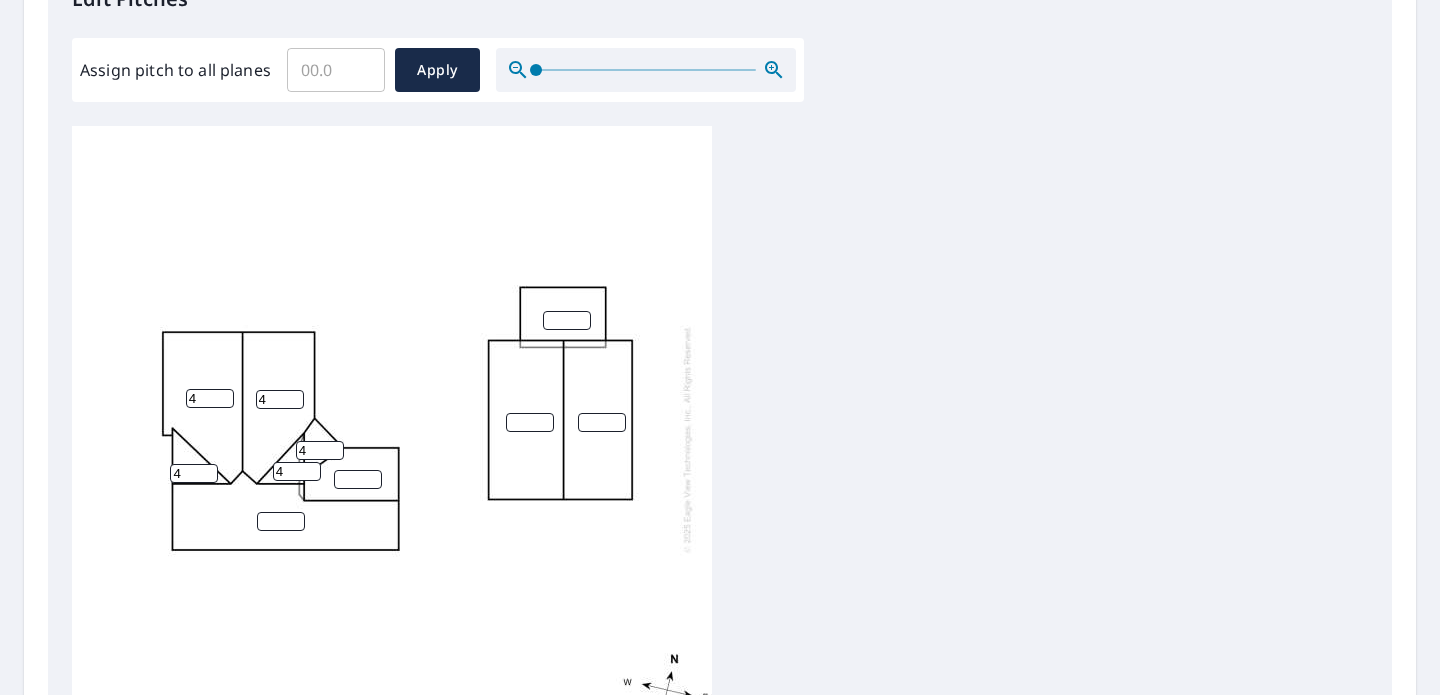type on "4" 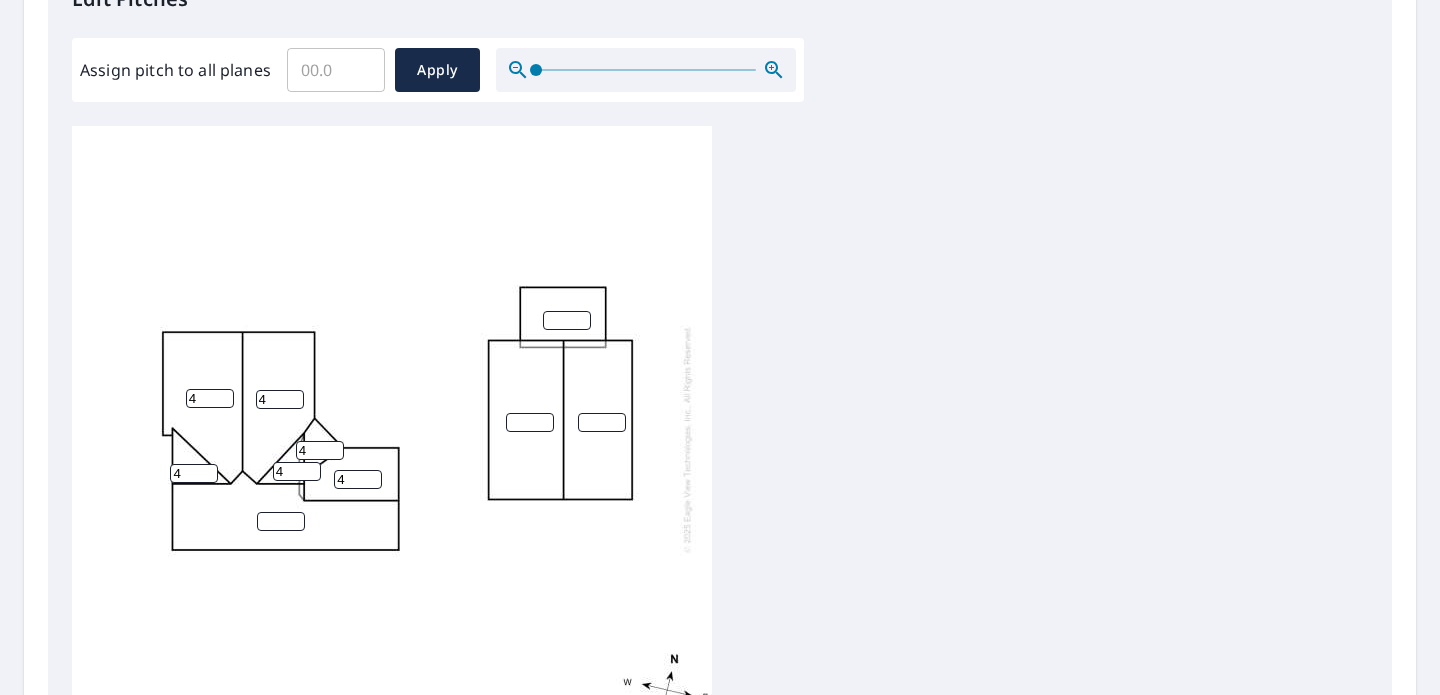 type on "4" 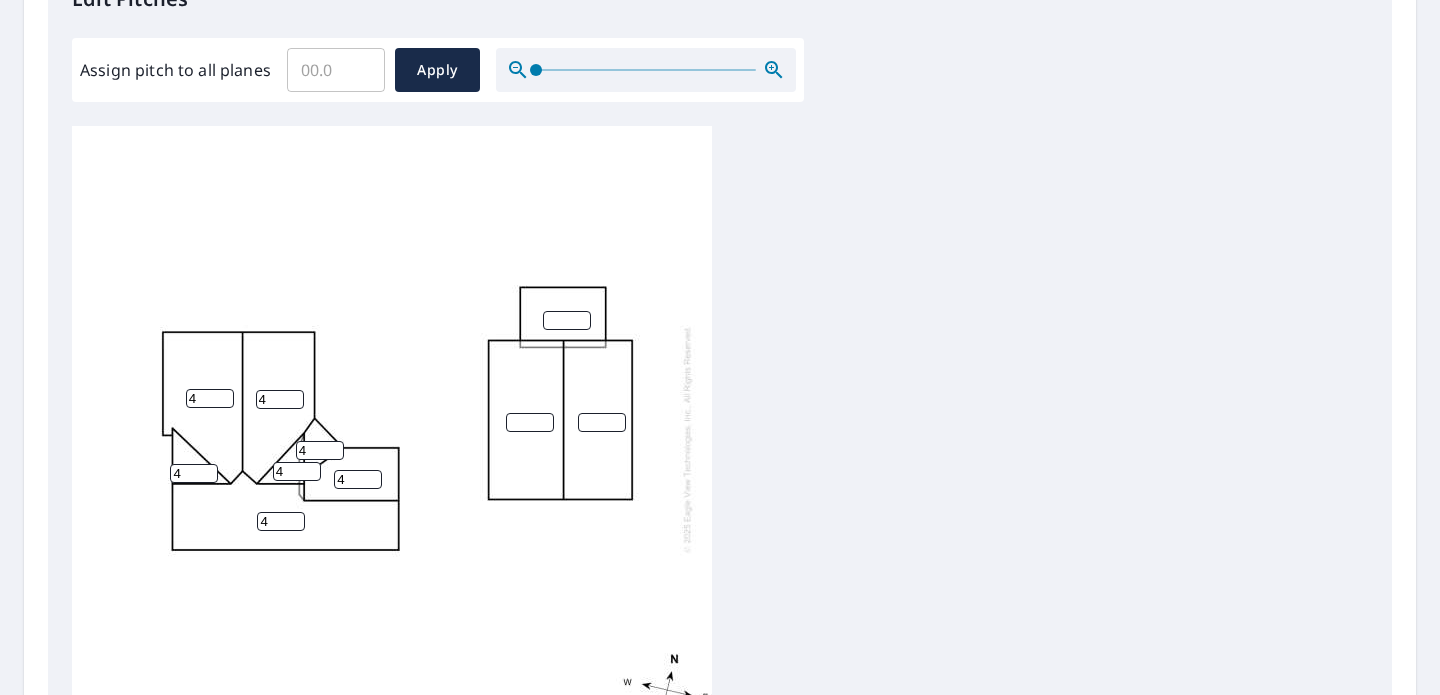 type on "4" 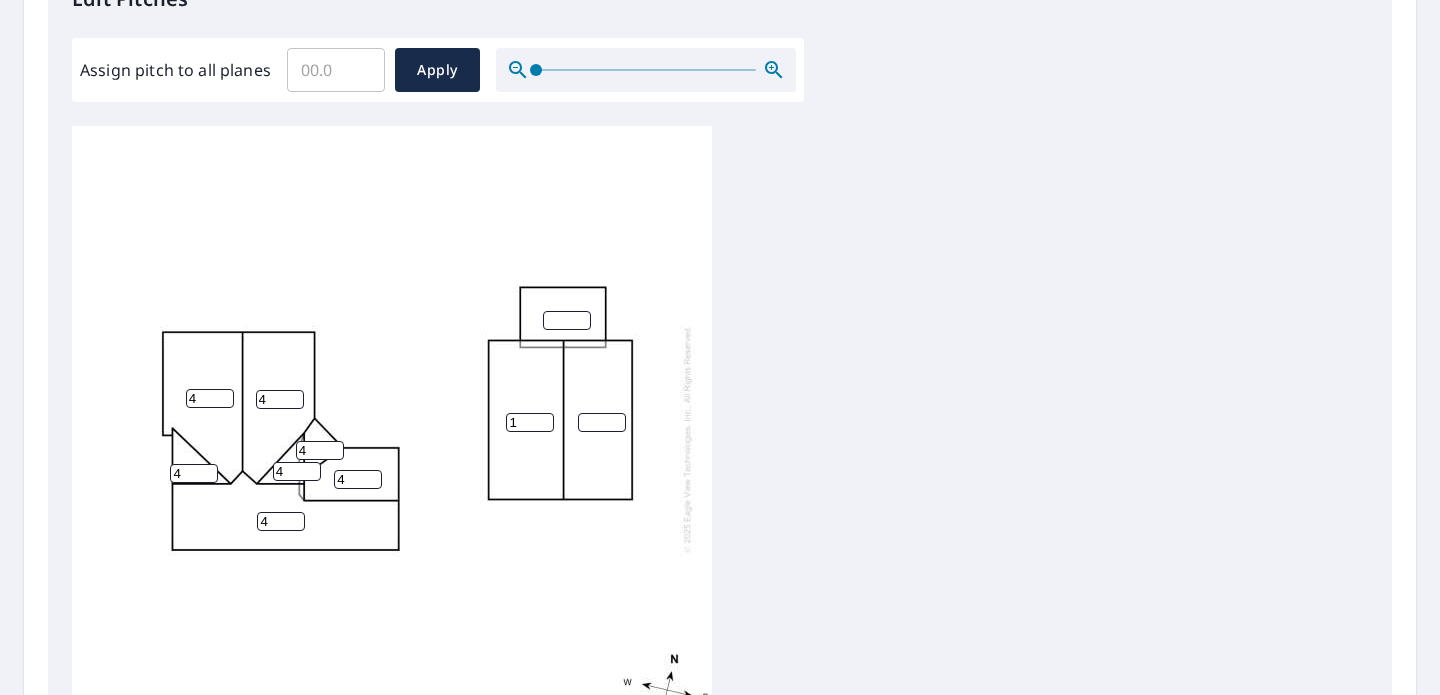 type on "1" 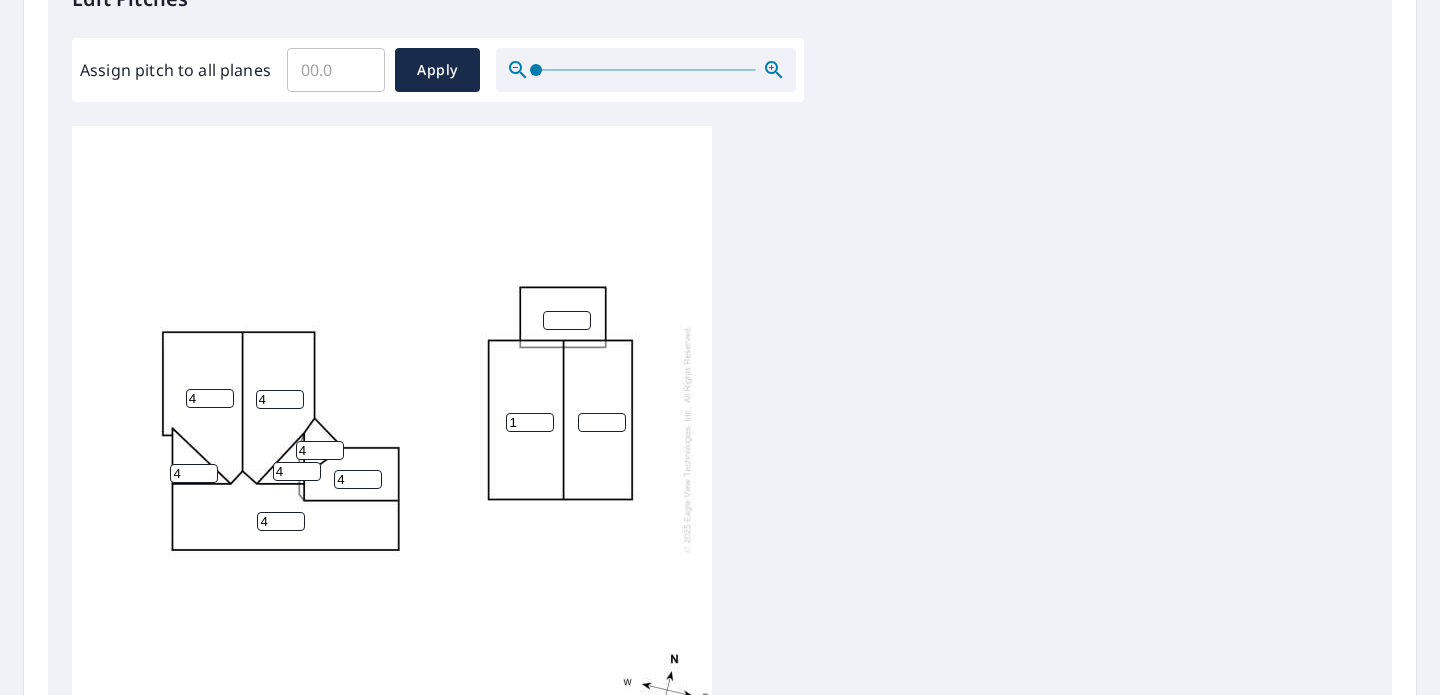 click on "1" at bounding box center [530, 422] 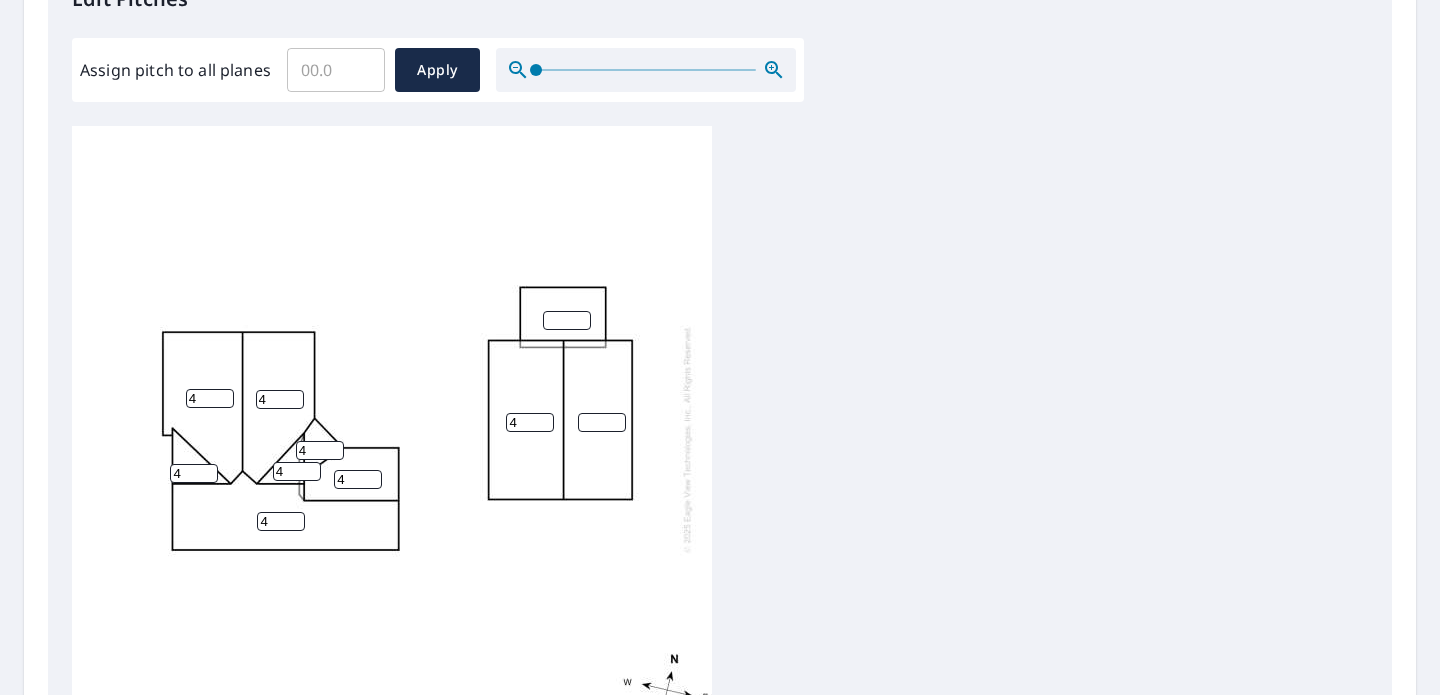 type on "4" 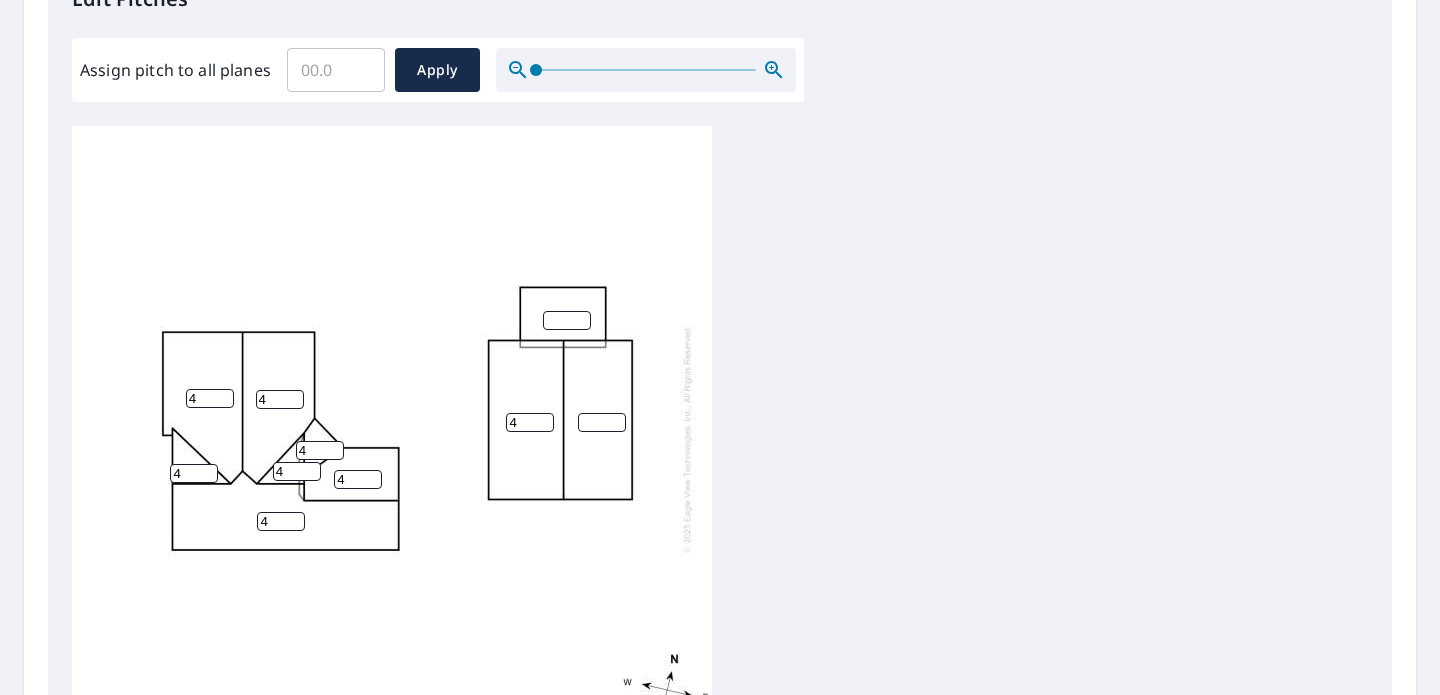 click at bounding box center [602, 422] 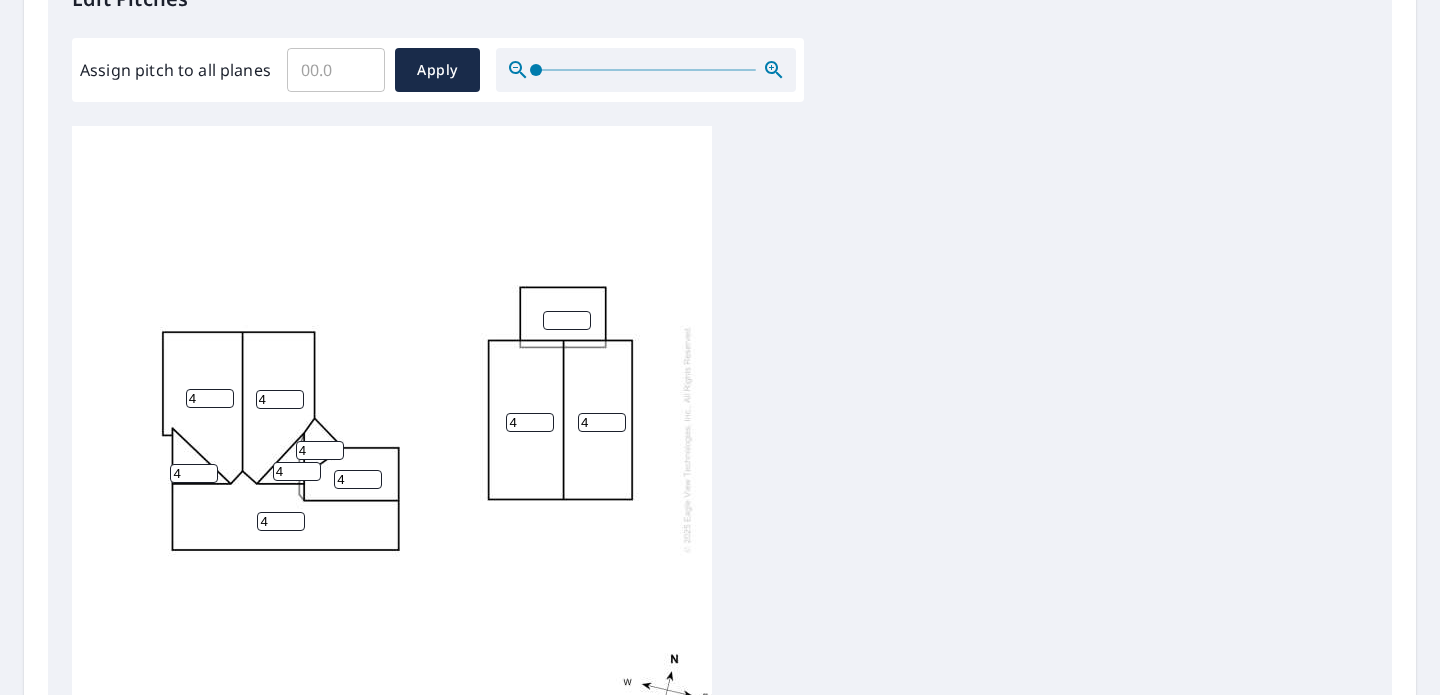 type on "4" 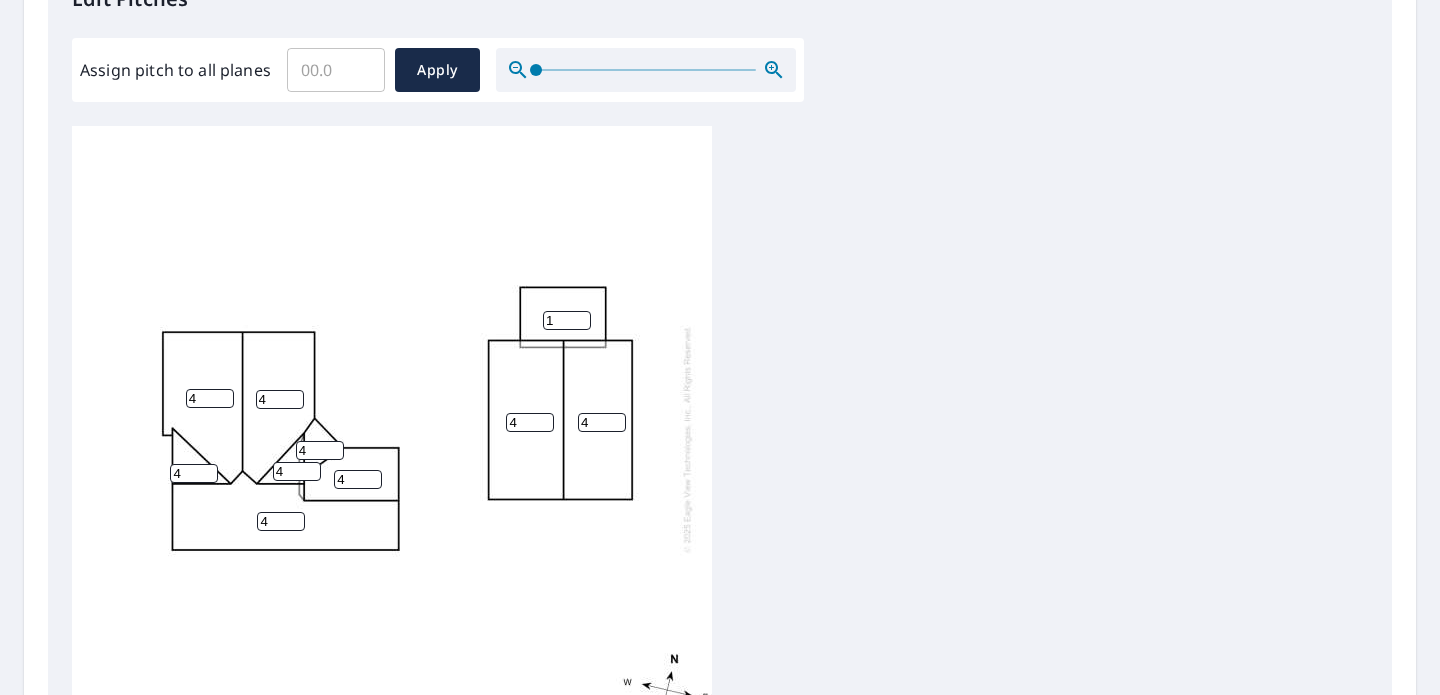 type on "1" 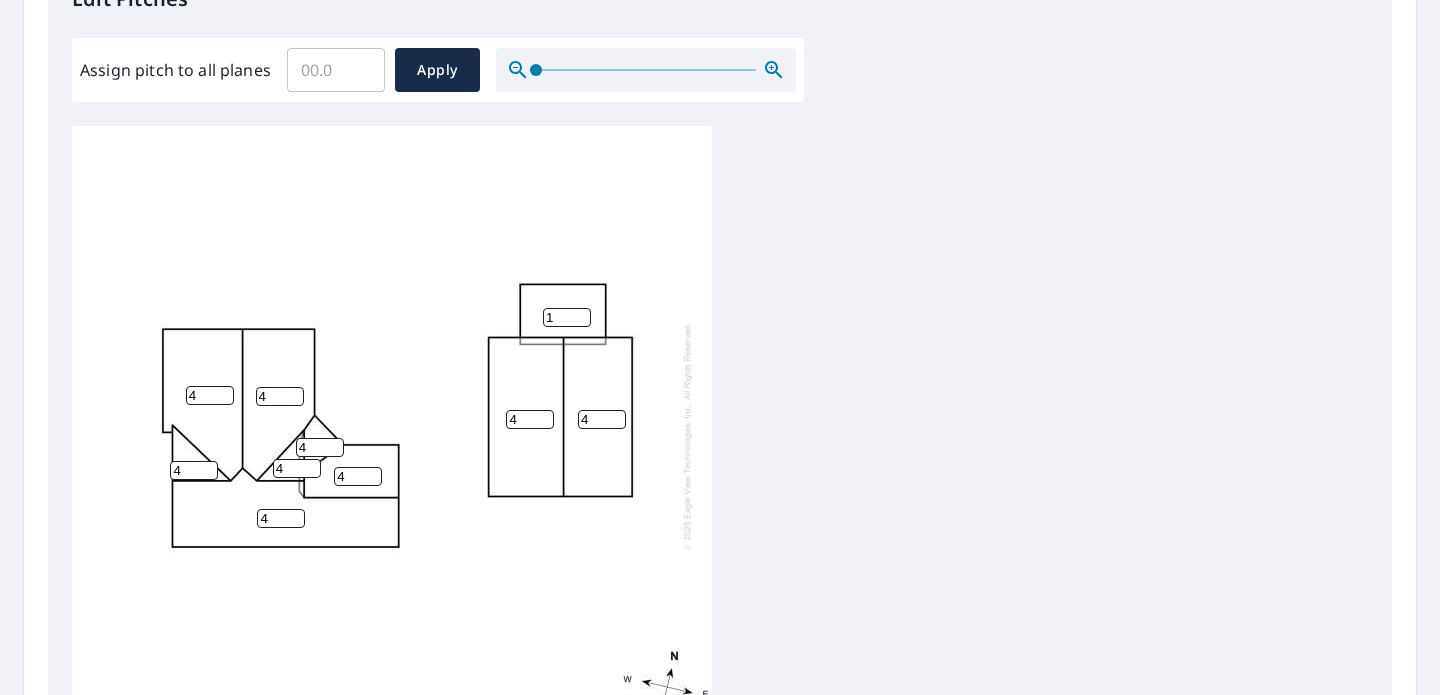 scroll, scrollTop: 887, scrollLeft: 0, axis: vertical 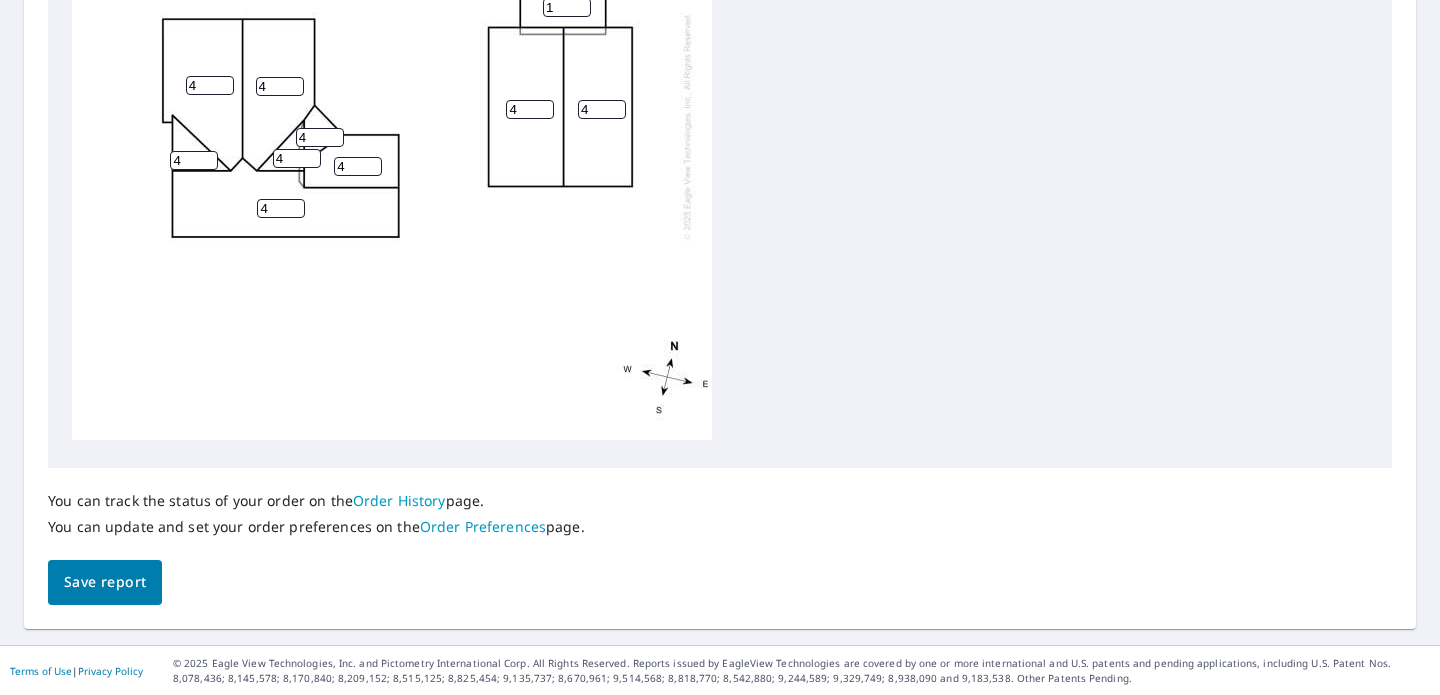 click on "Save report" at bounding box center [105, 582] 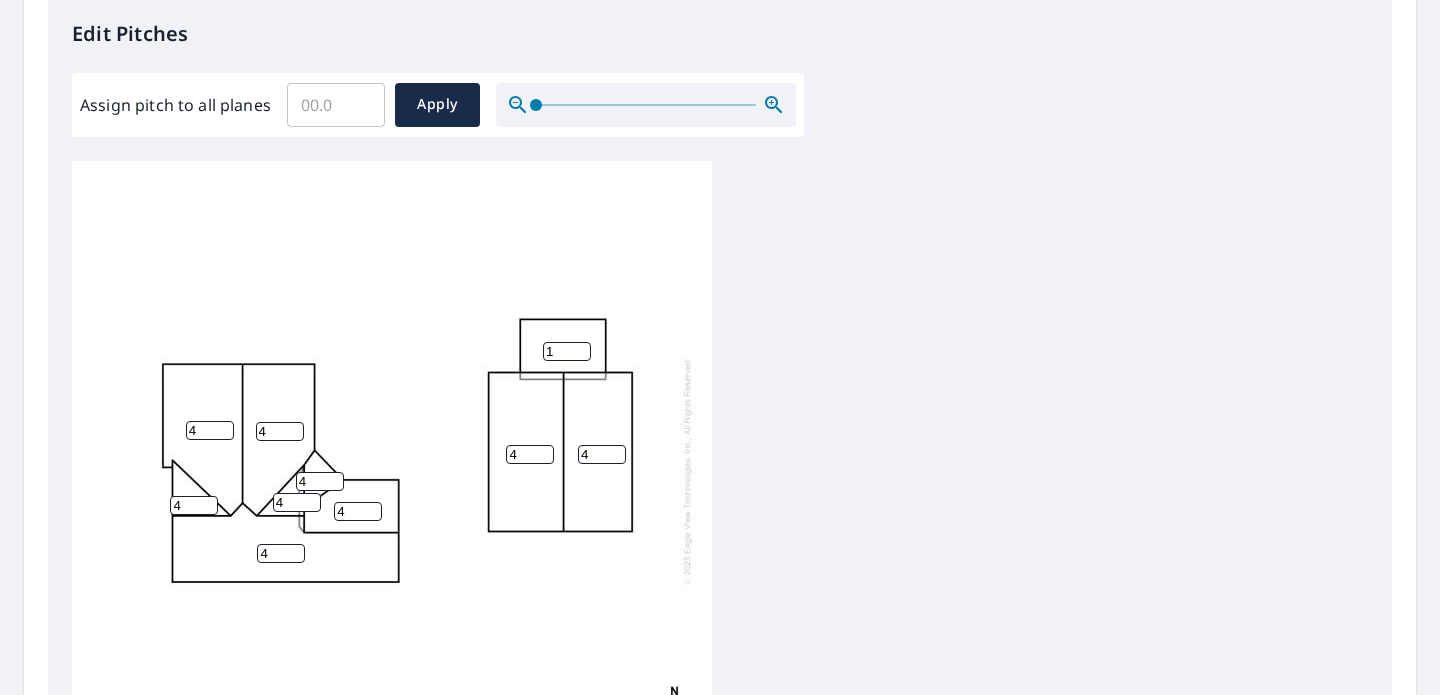 scroll, scrollTop: 673, scrollLeft: 0, axis: vertical 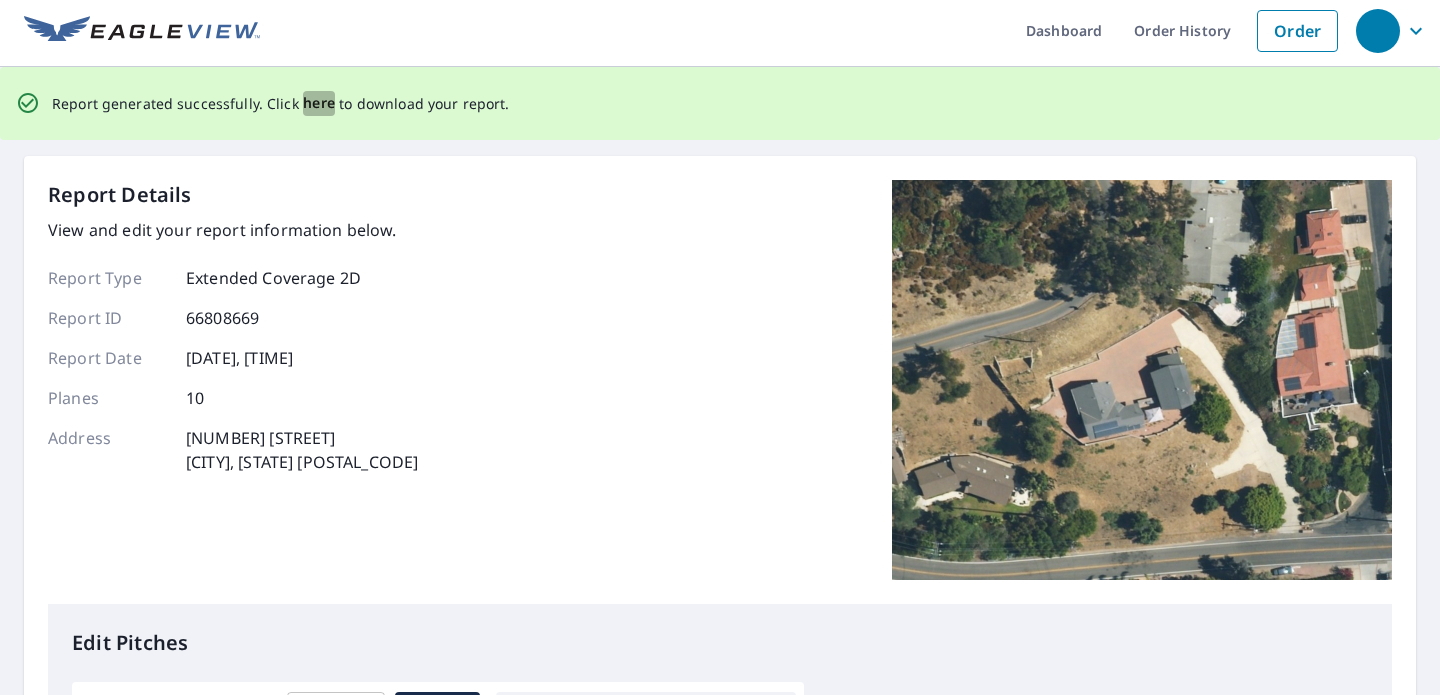 click on "here" at bounding box center [319, 103] 